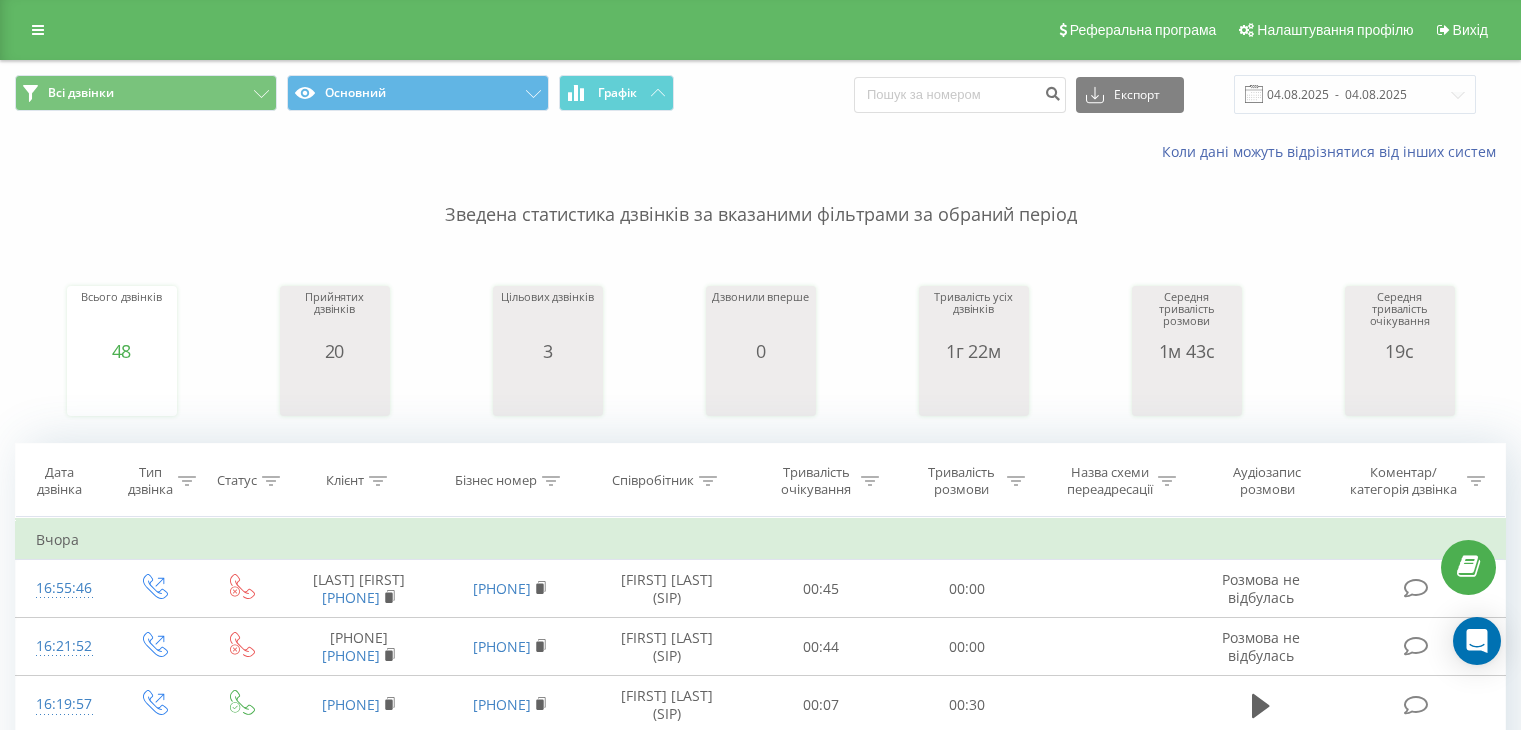 scroll, scrollTop: 0, scrollLeft: 0, axis: both 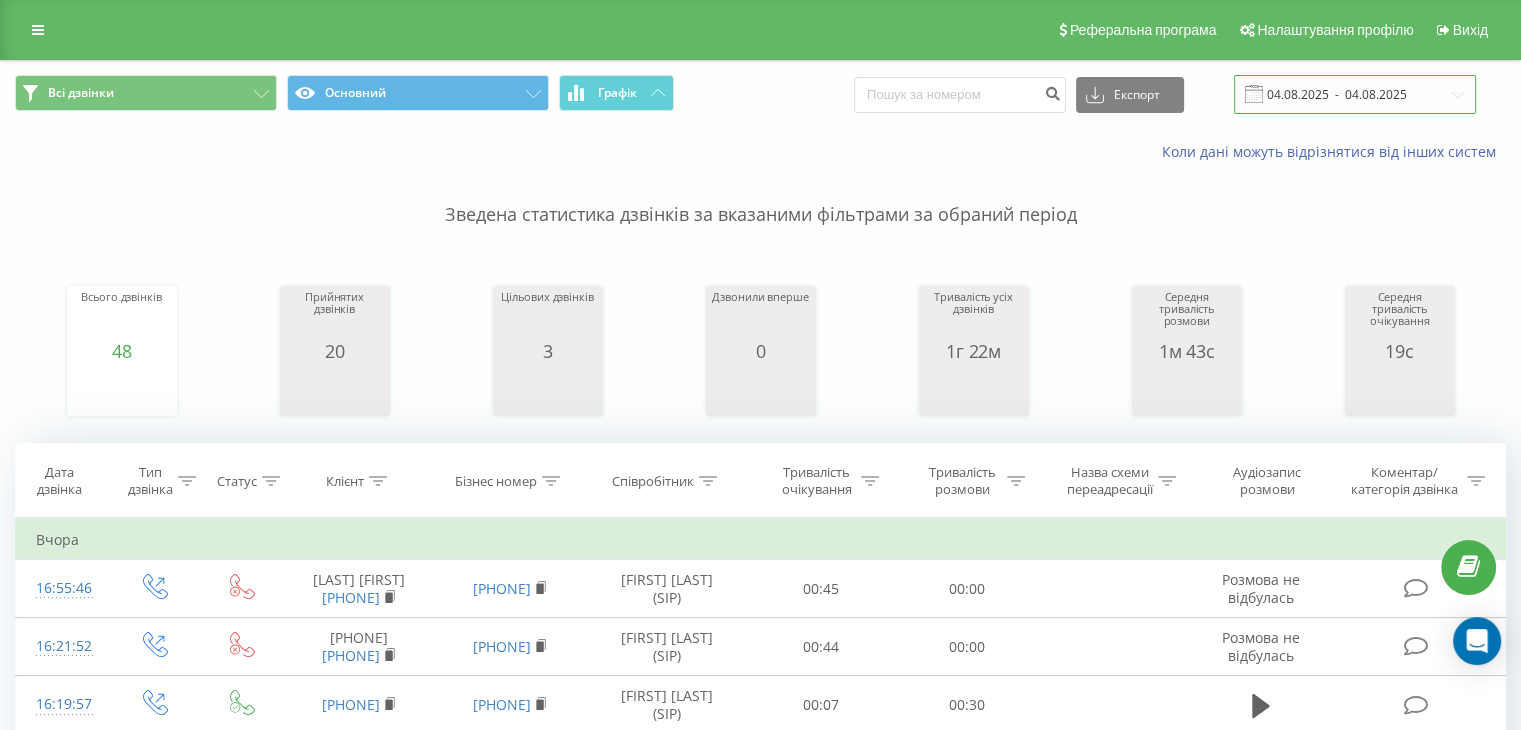 click on "04.08.2025  -  04.08.2025" at bounding box center (1355, 94) 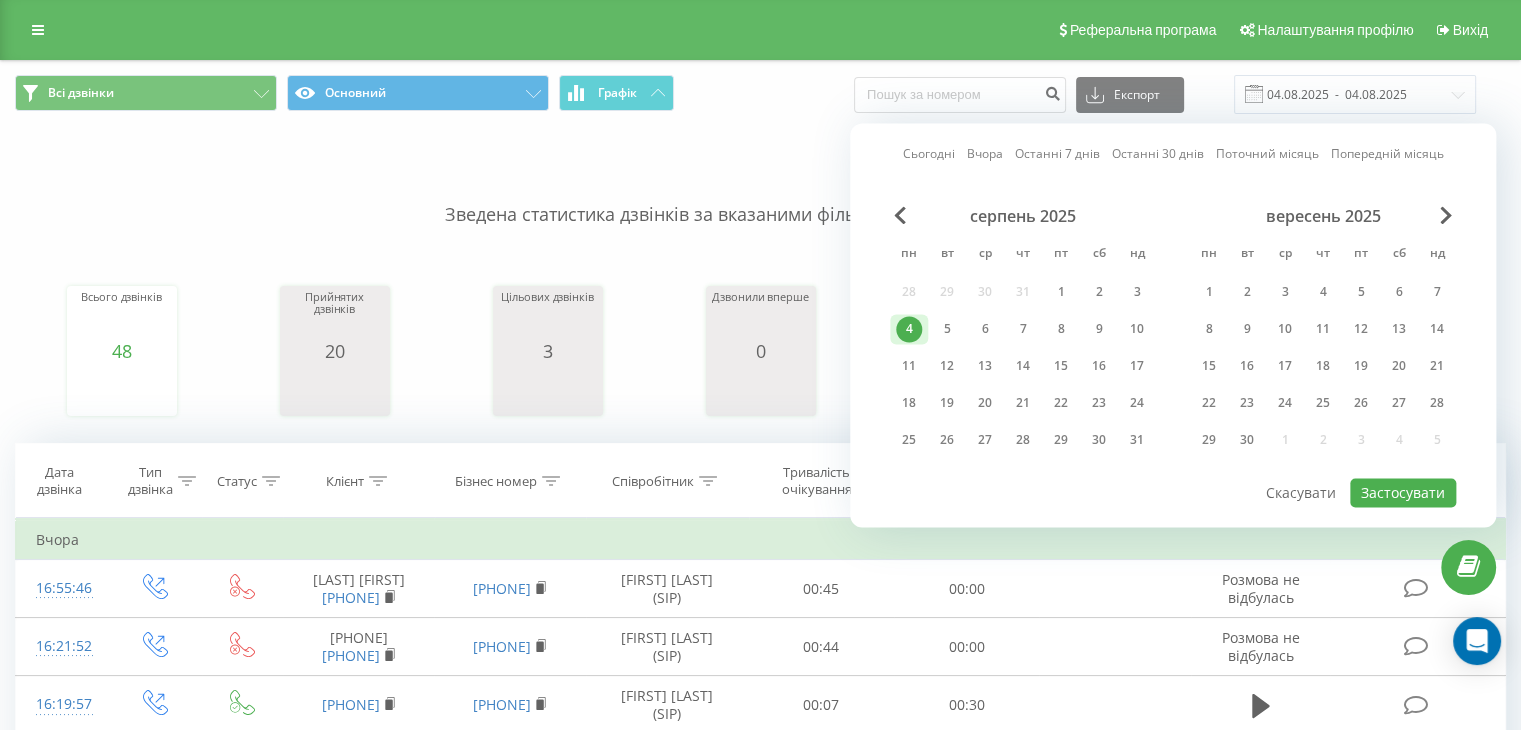 click on "4" at bounding box center [909, 329] 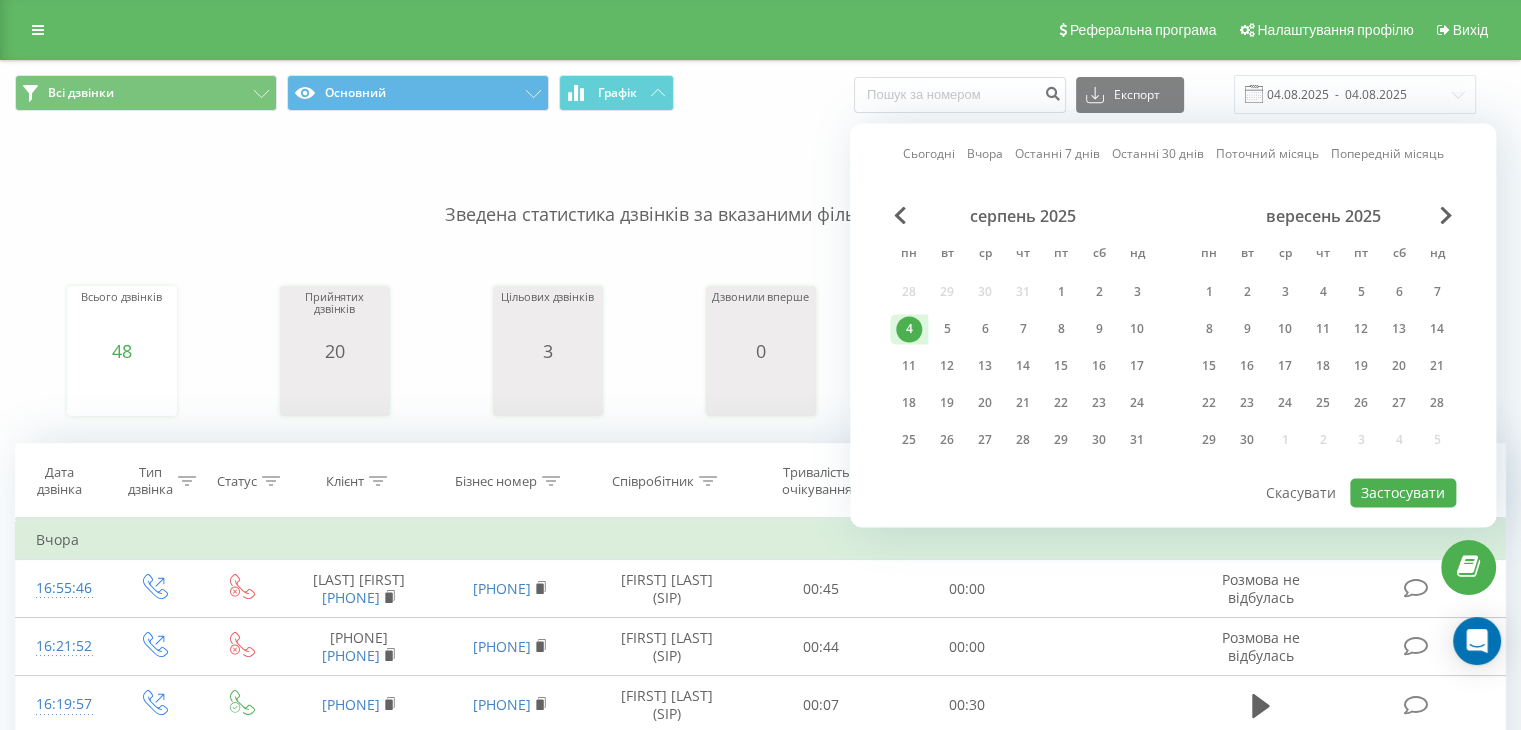 click on "4" at bounding box center [909, 329] 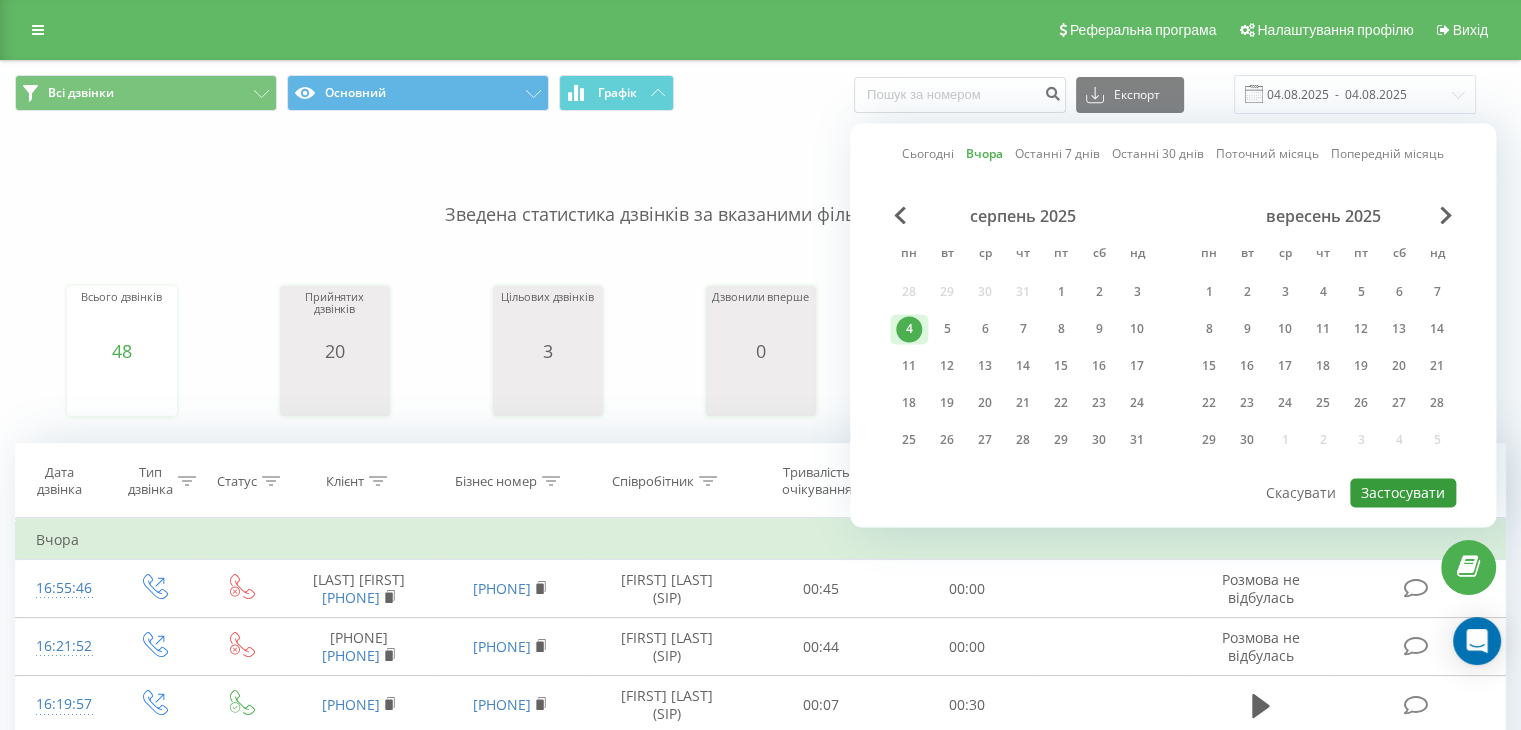 click on "Застосувати" at bounding box center [1403, 492] 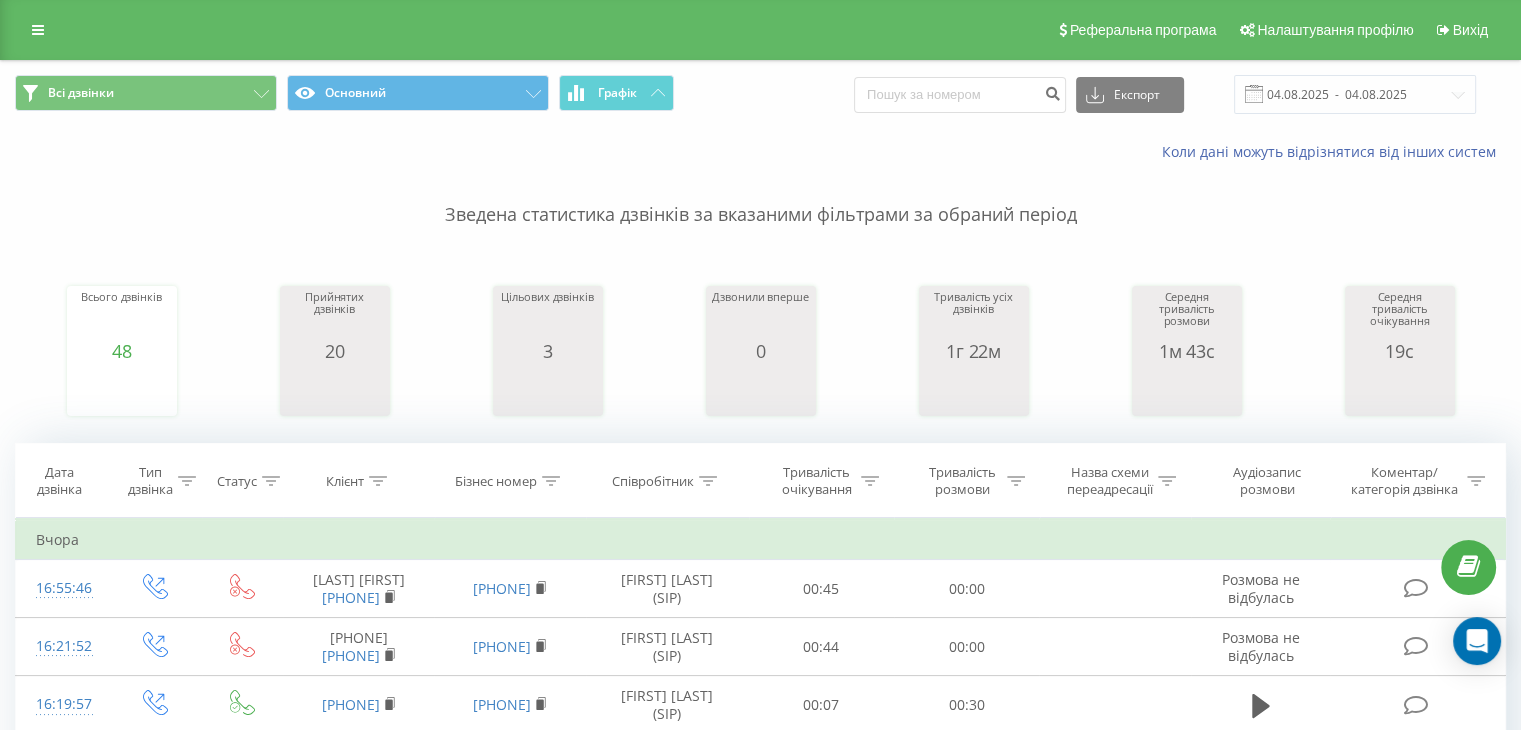 click on "Всі дзвінки Основний Графік Експорт .csv .xls .xlsx 04.08.2025  -  04.08.2025" at bounding box center (760, 94) 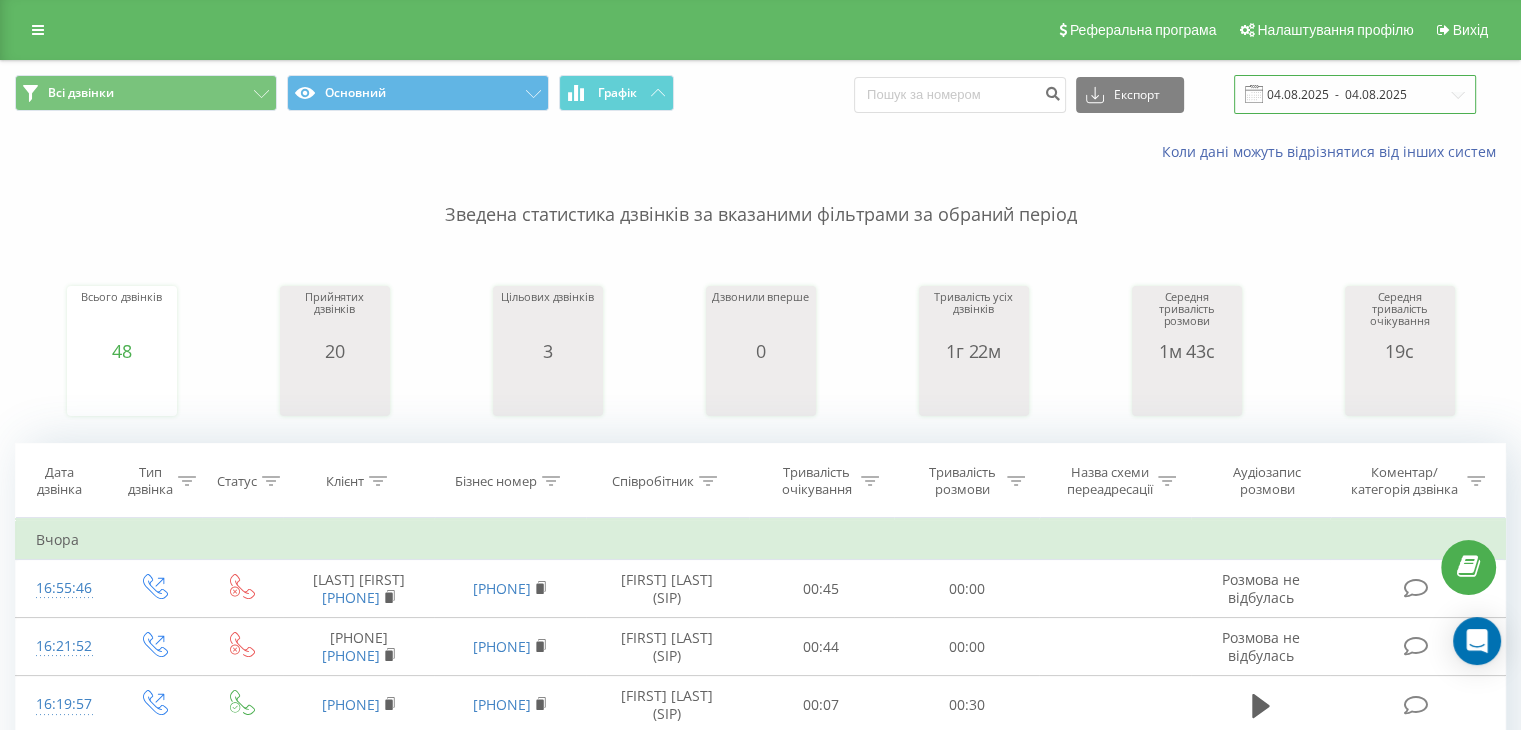click on "04.08.2025  -  04.08.2025" at bounding box center (1355, 94) 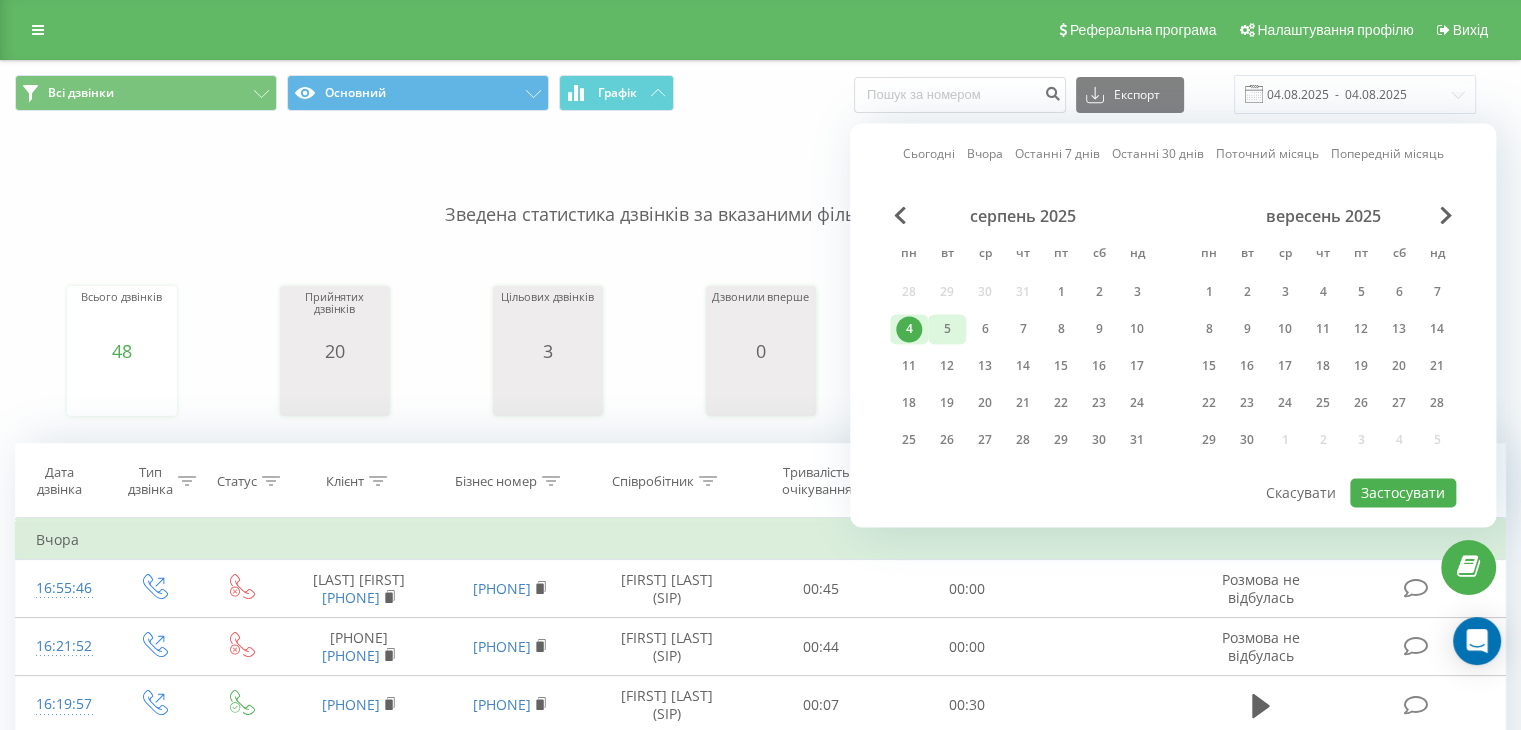 click on "5" at bounding box center (947, 329) 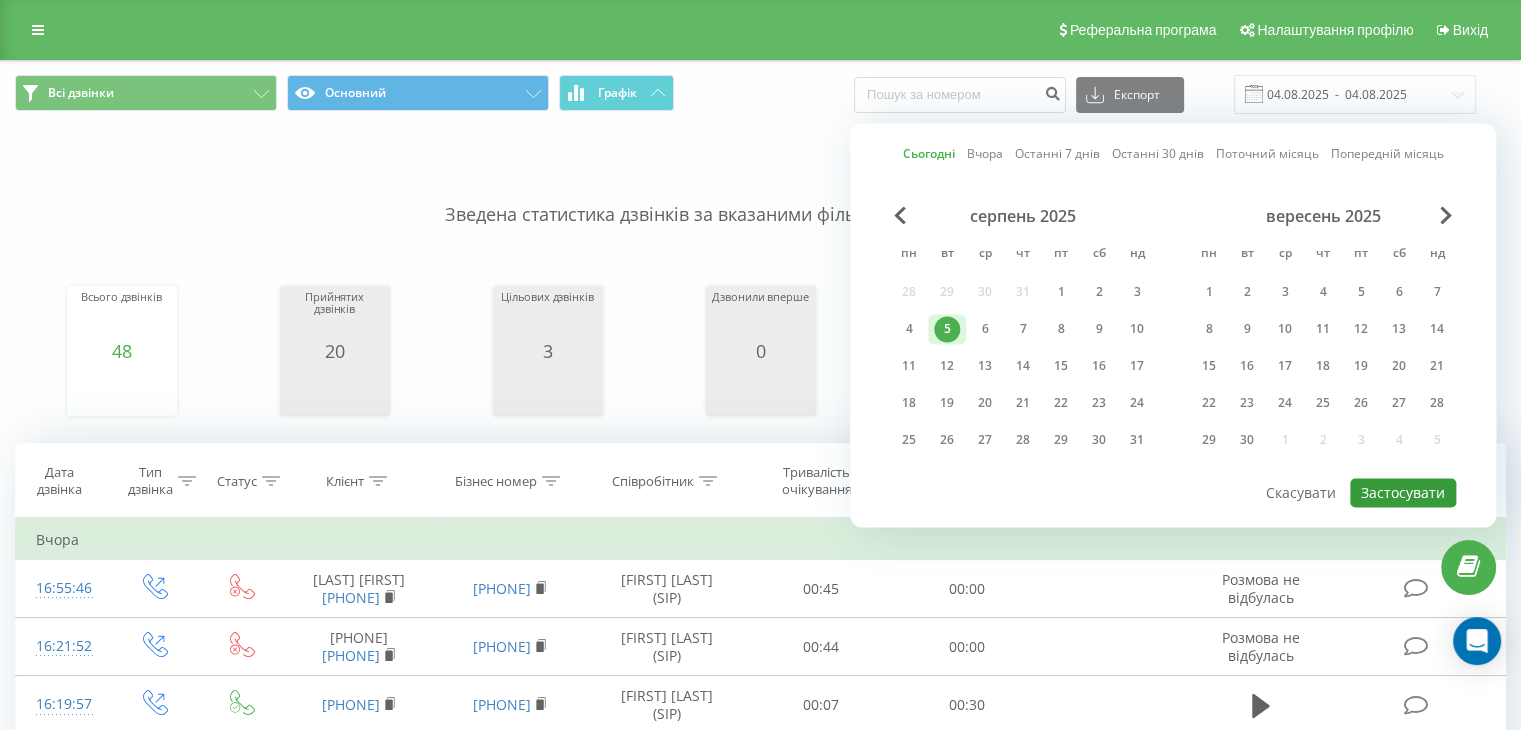 click on "Застосувати" at bounding box center (1403, 492) 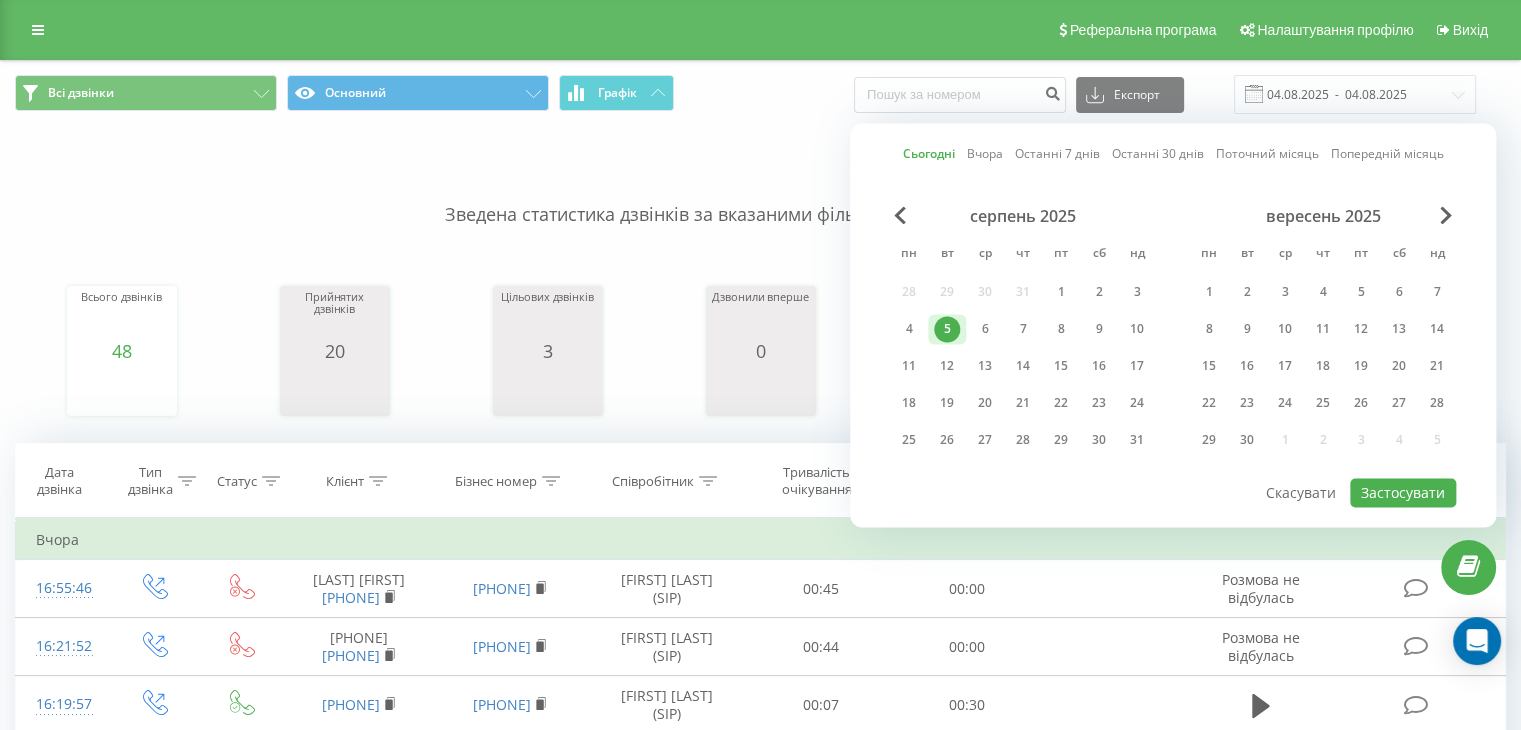 type on "05.08.2025  -  05.08.2025" 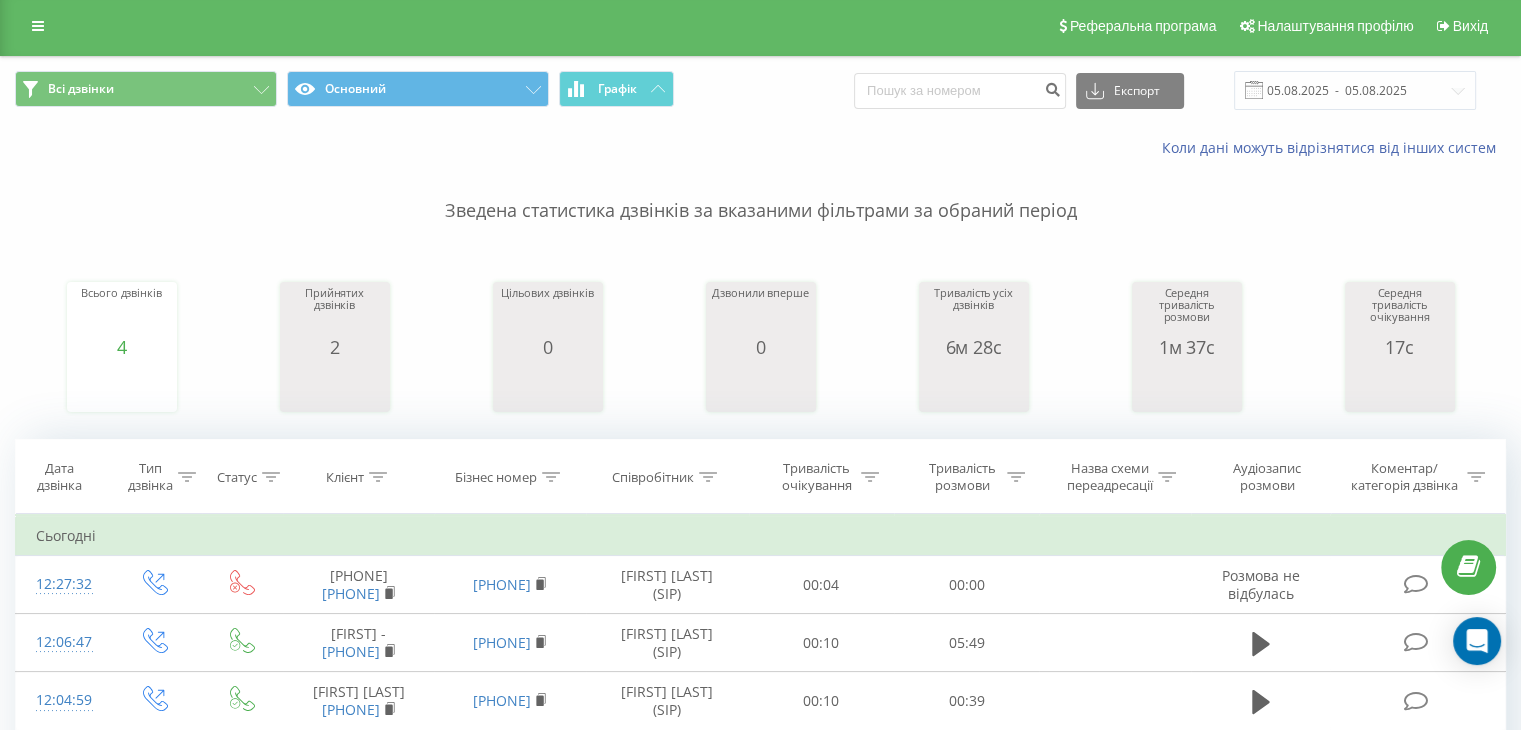 scroll, scrollTop: 0, scrollLeft: 0, axis: both 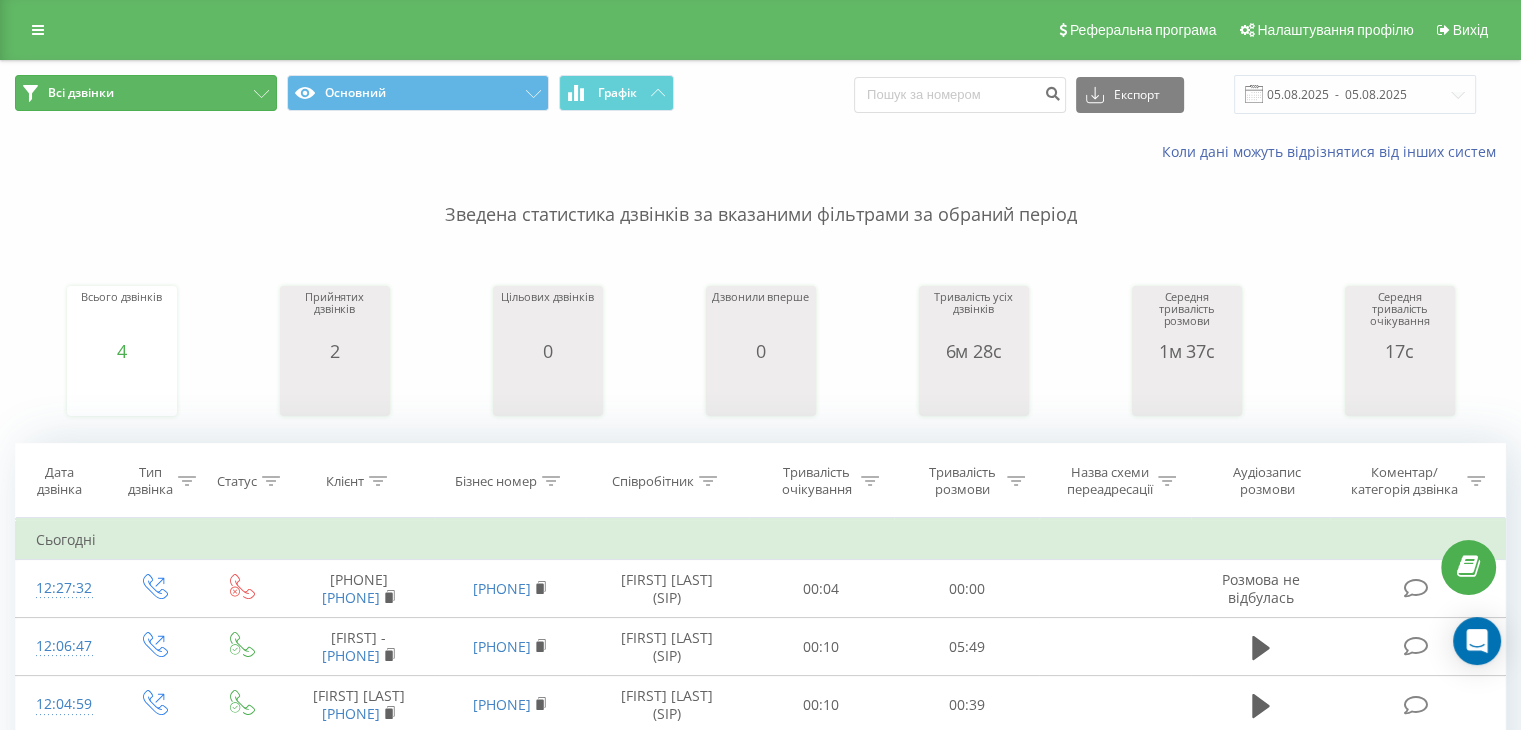 click on "Всі дзвінки" at bounding box center [146, 93] 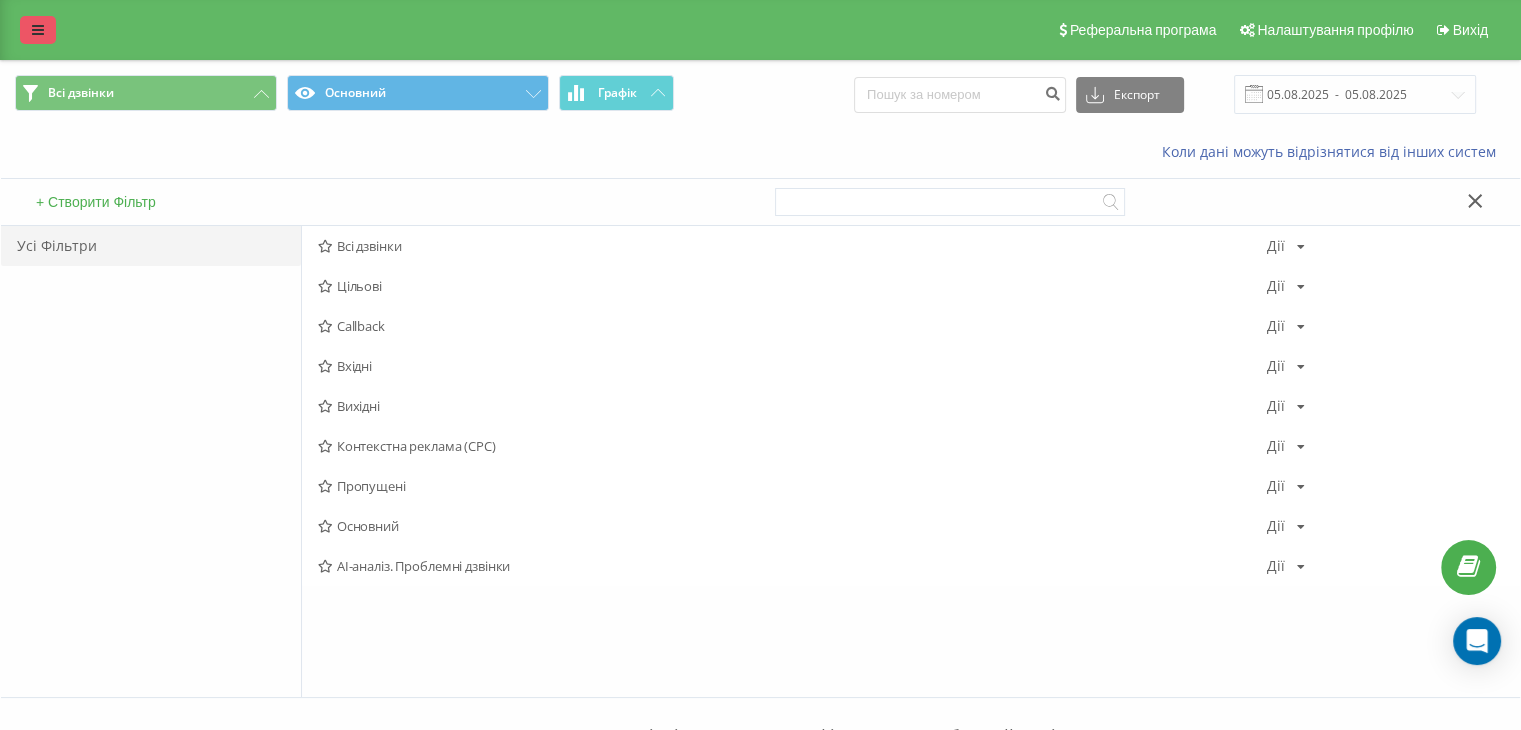 click at bounding box center [38, 30] 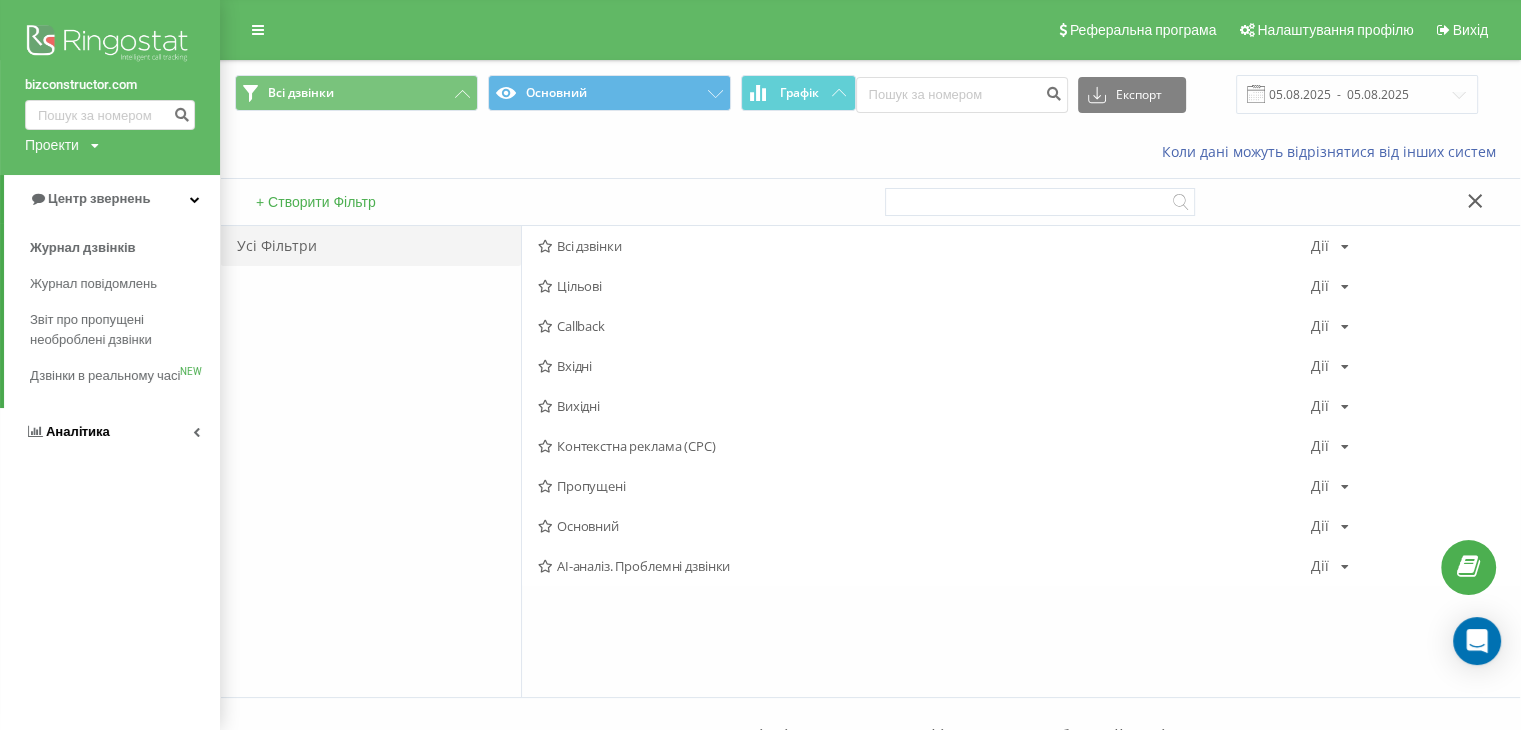 click on "Аналiтика" at bounding box center [110, 432] 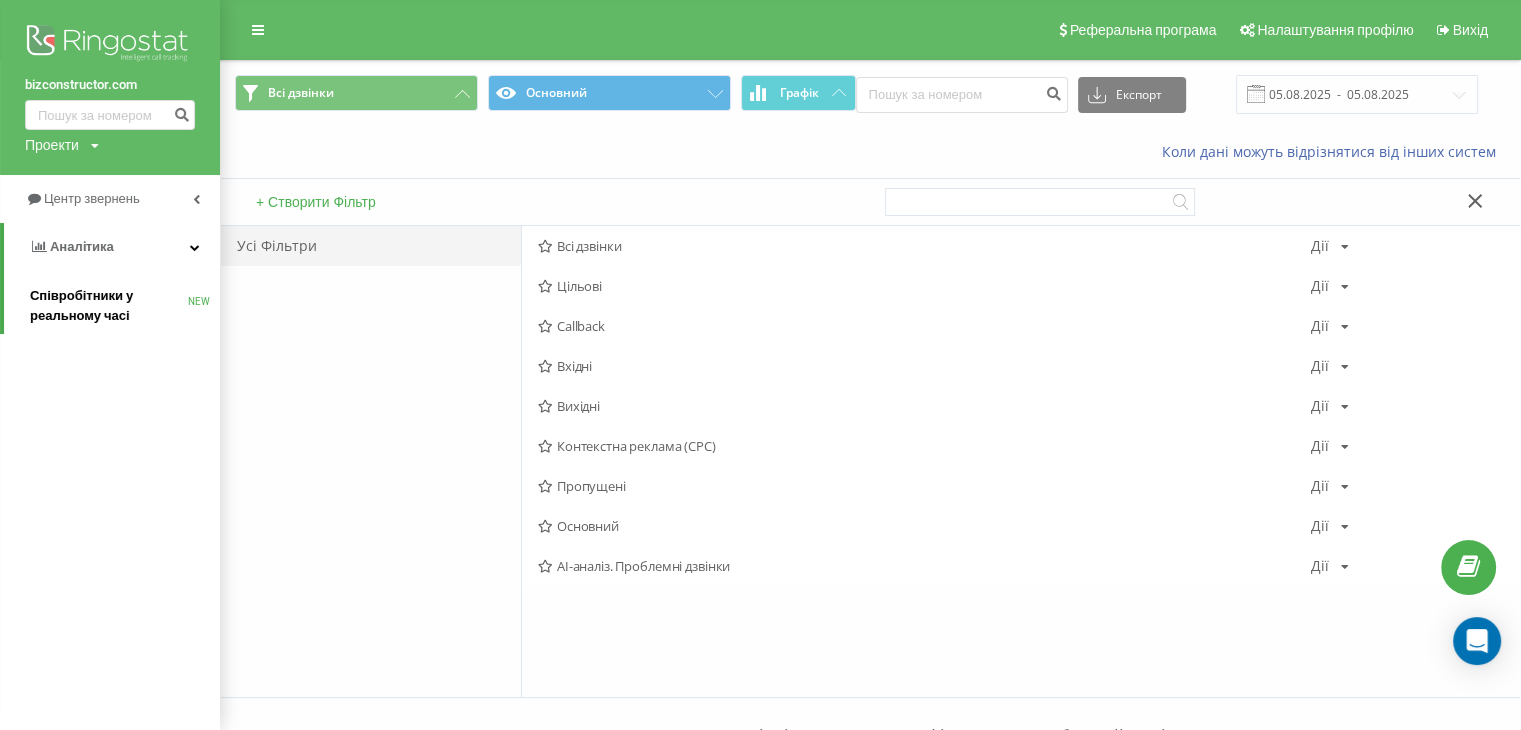 click on "Співробітники у реальному часі" at bounding box center [109, 306] 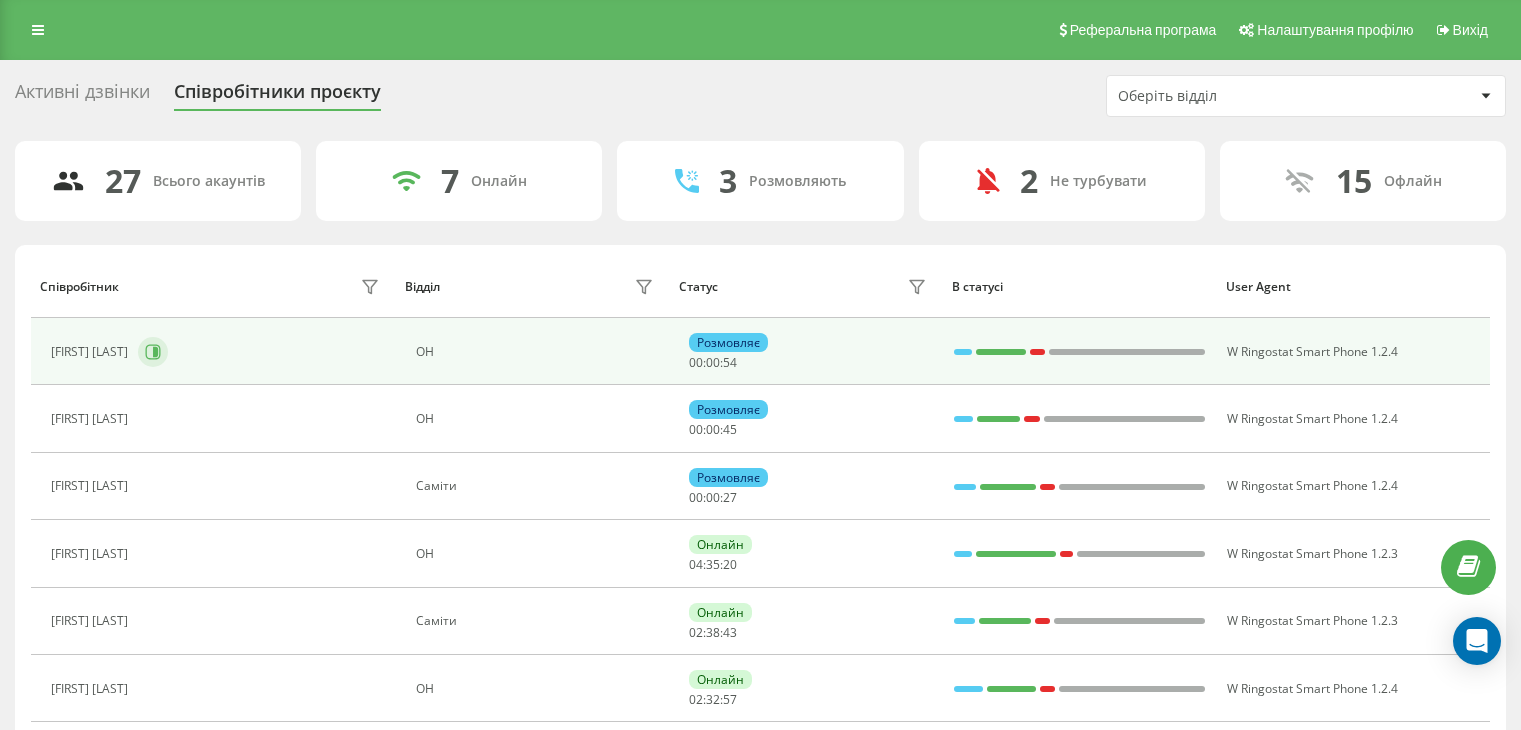 scroll, scrollTop: 100, scrollLeft: 0, axis: vertical 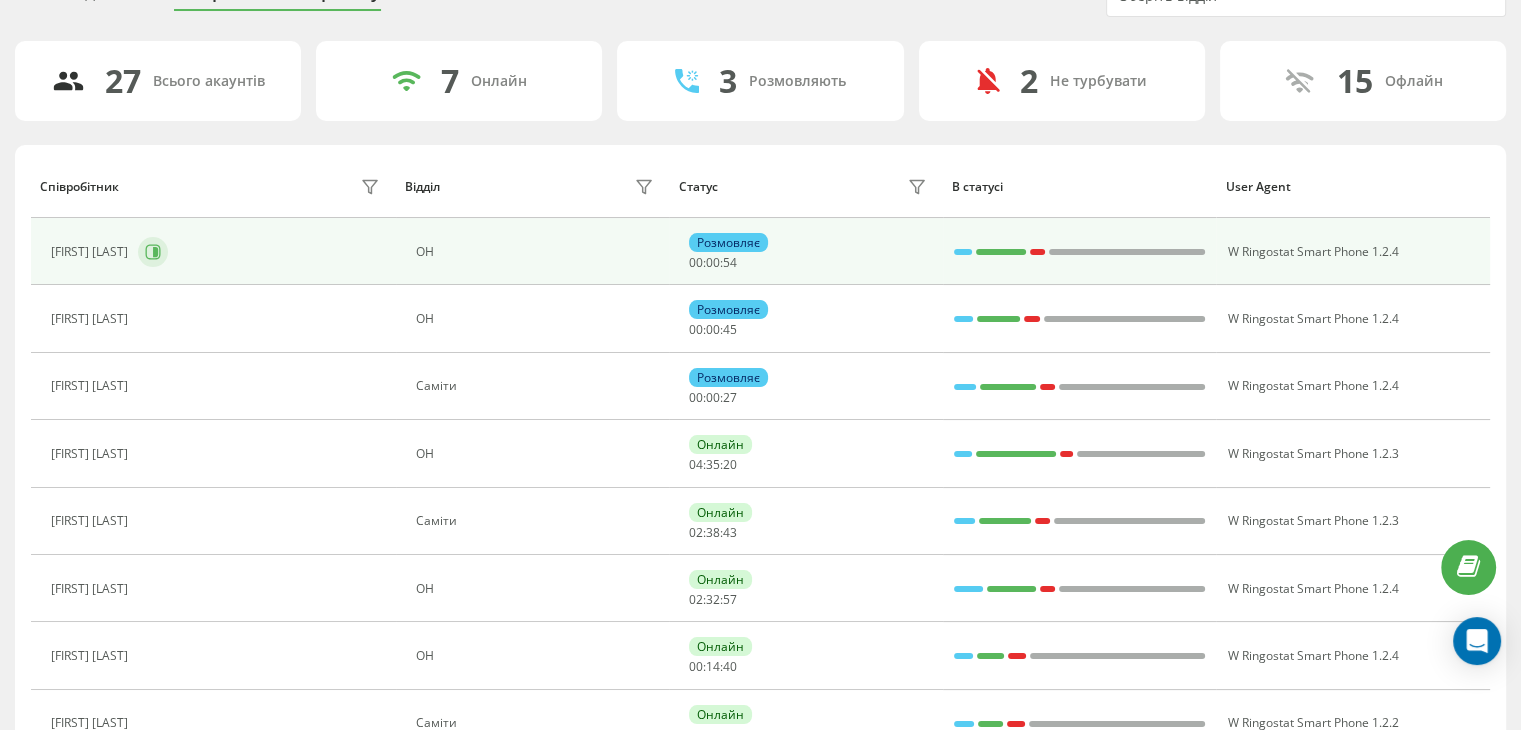 click at bounding box center [153, 252] 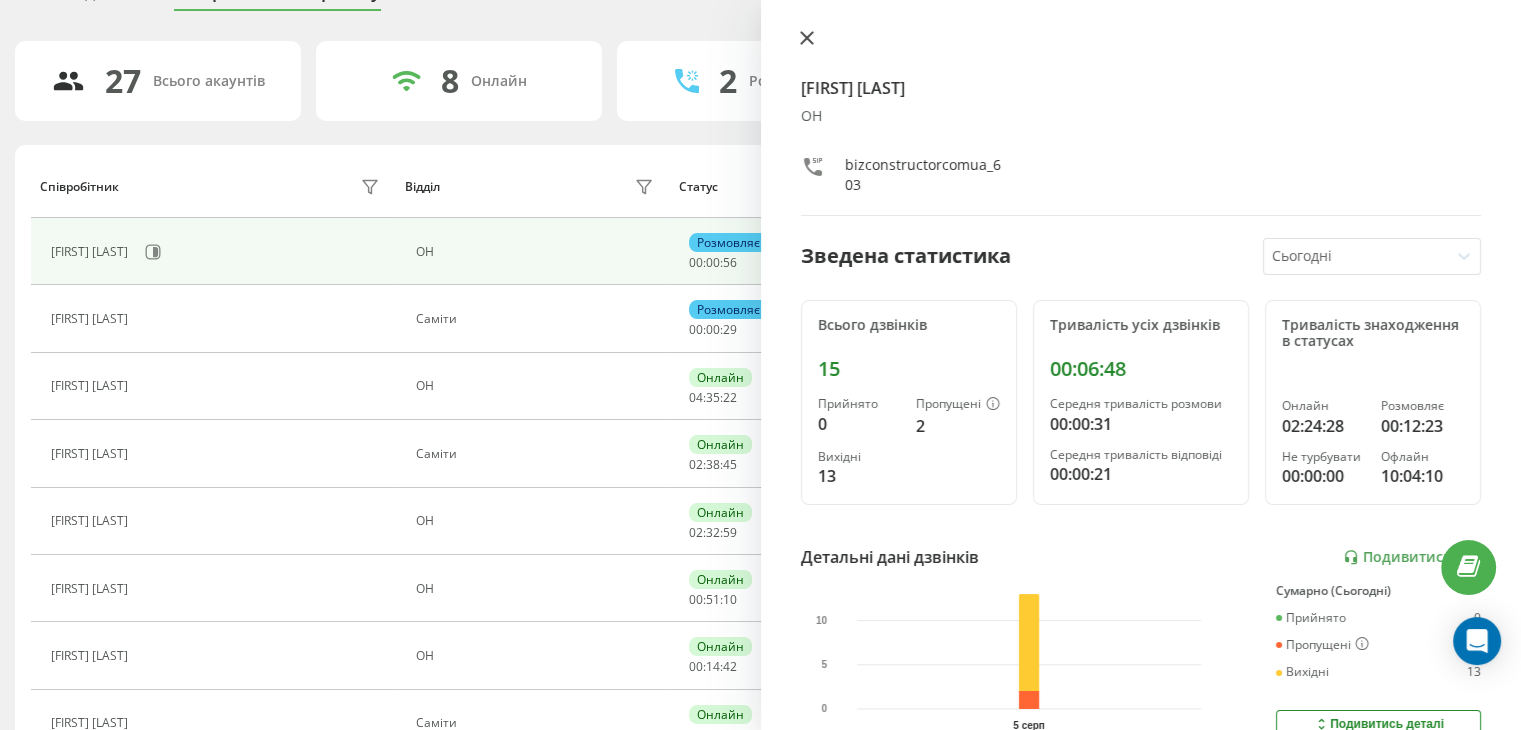 click at bounding box center (807, 39) 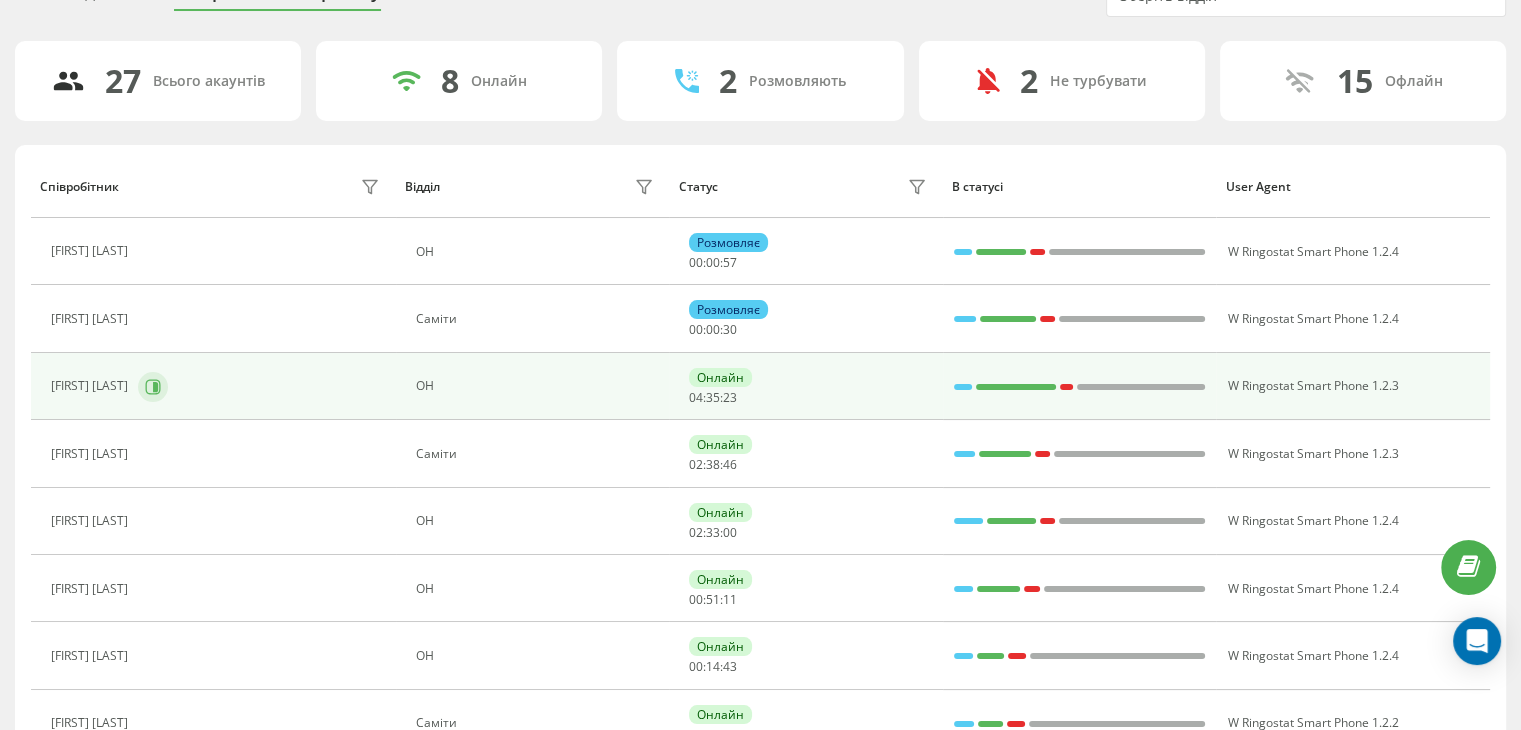click at bounding box center [153, 387] 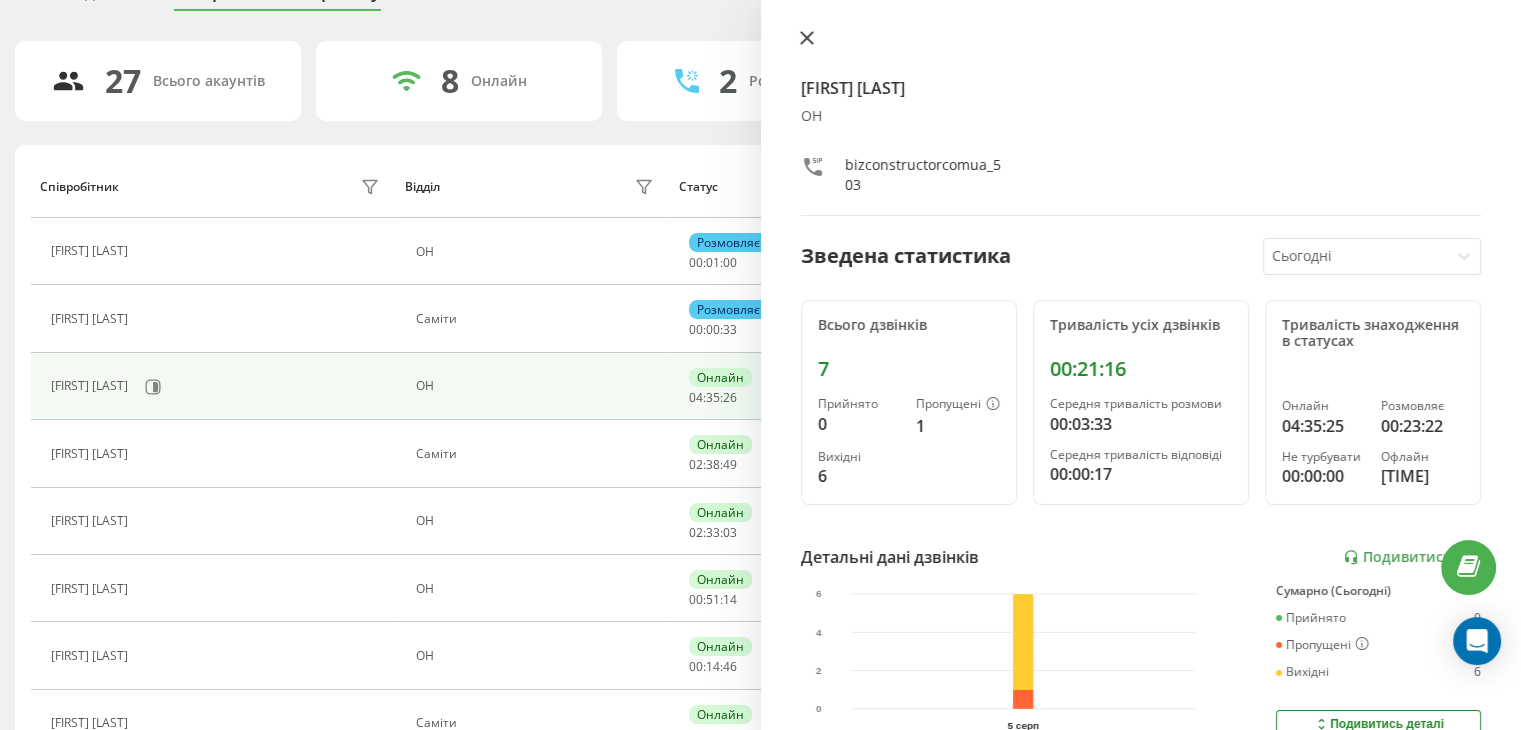 click at bounding box center (807, 39) 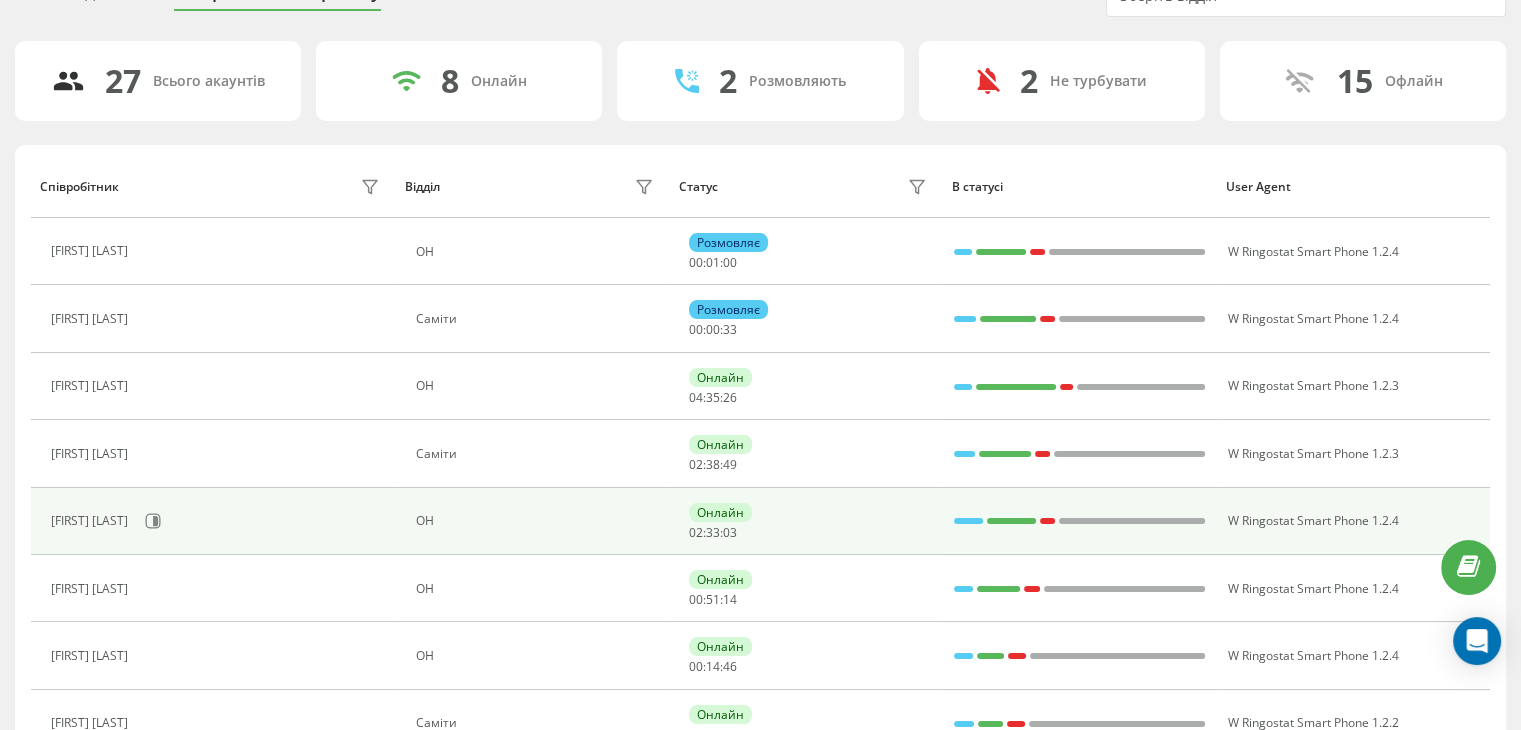 scroll, scrollTop: 300, scrollLeft: 0, axis: vertical 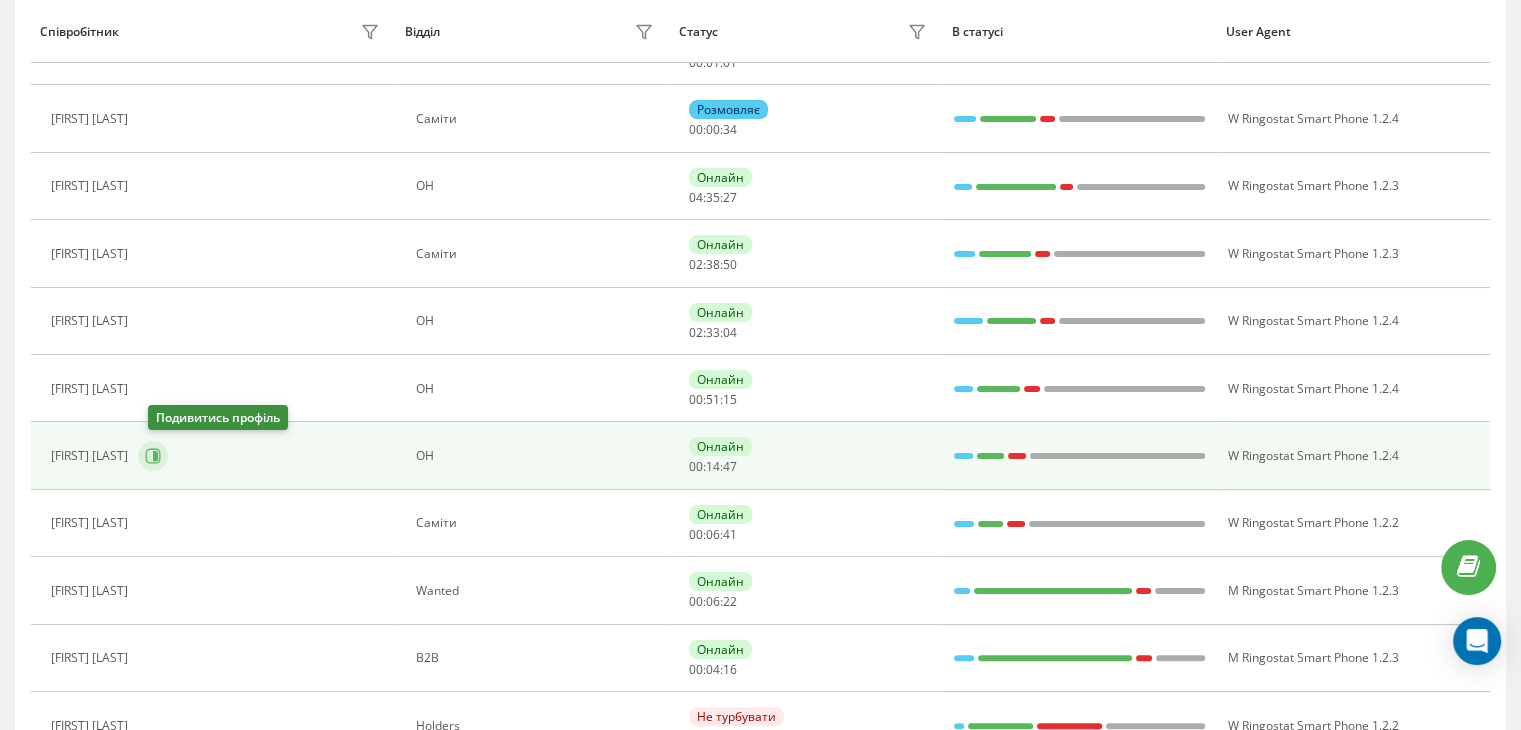 click at bounding box center (153, 456) 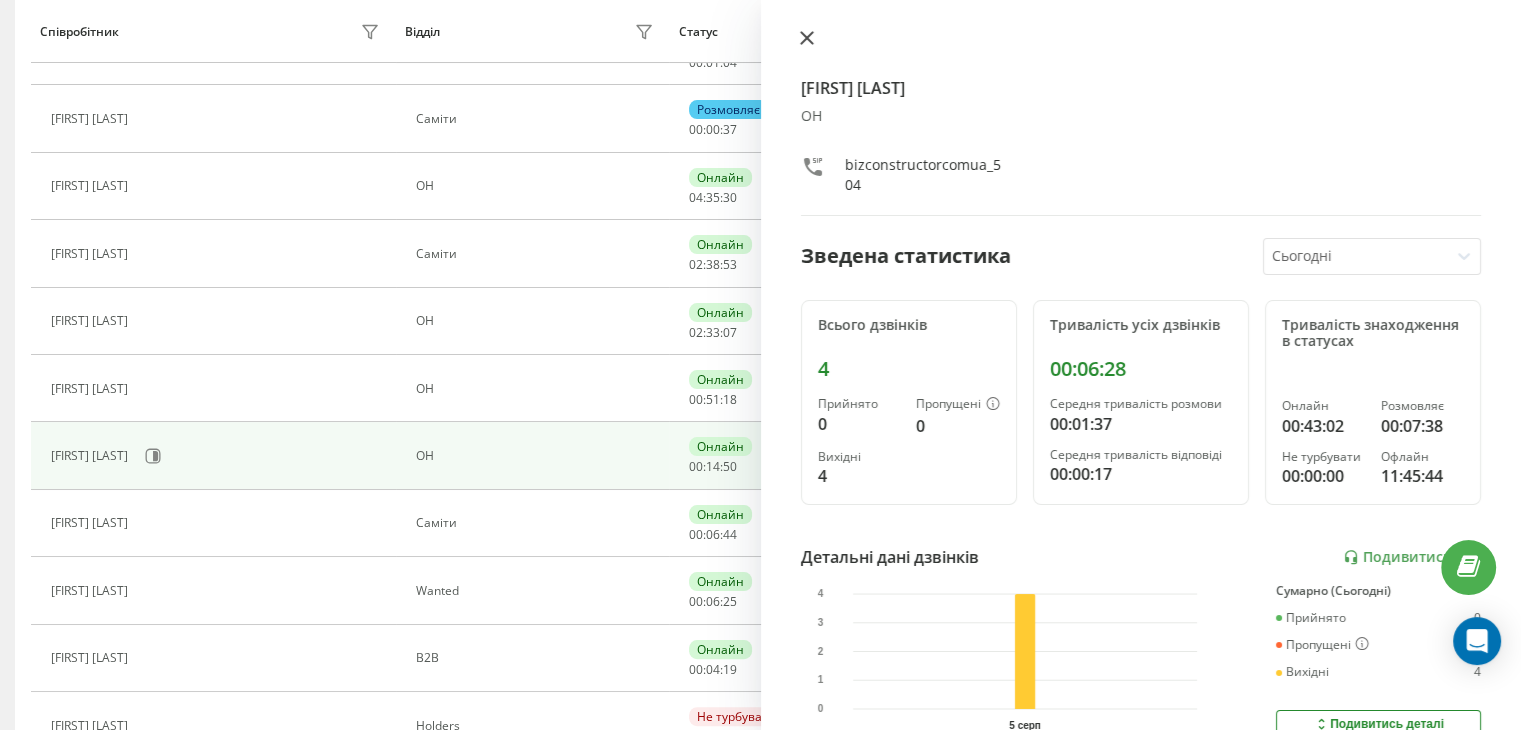 click 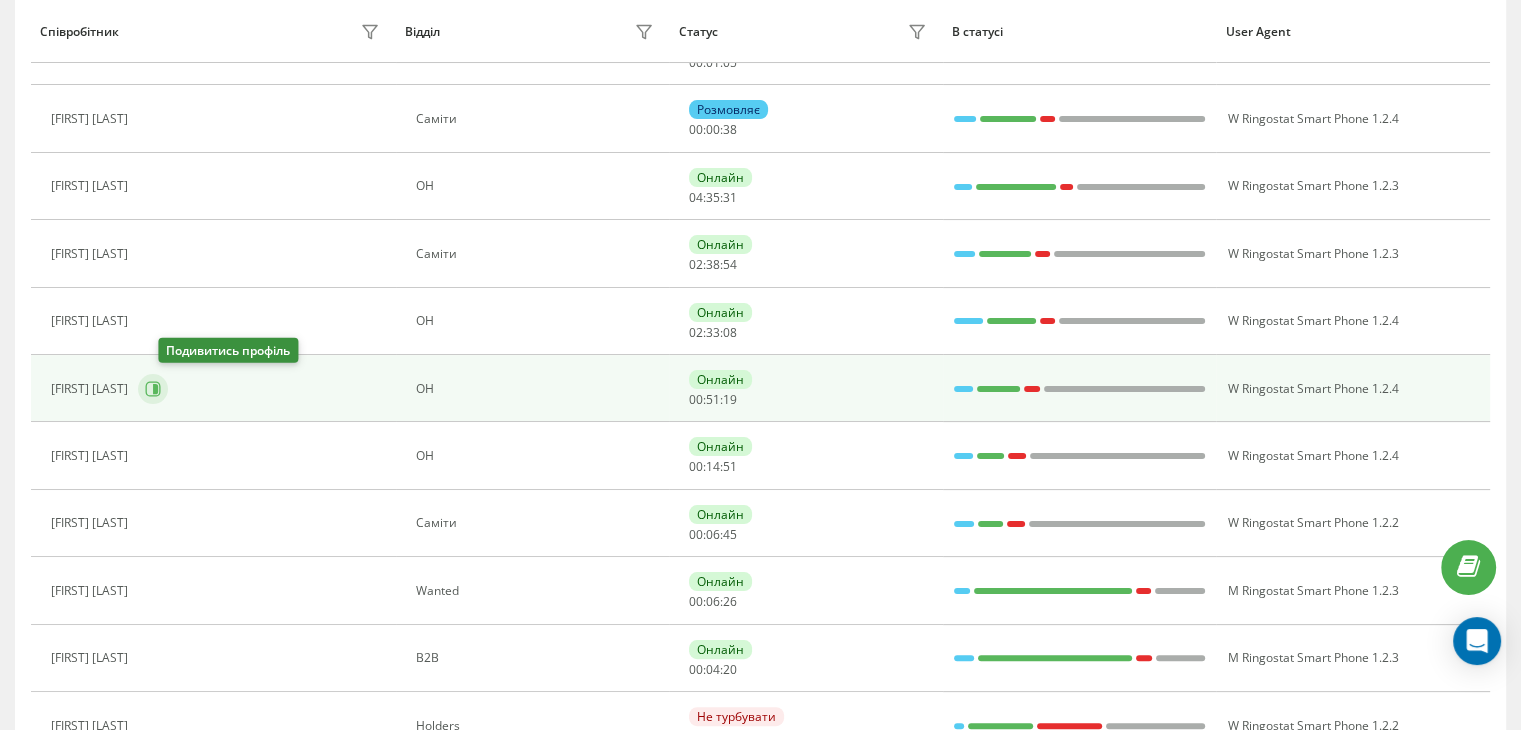 click 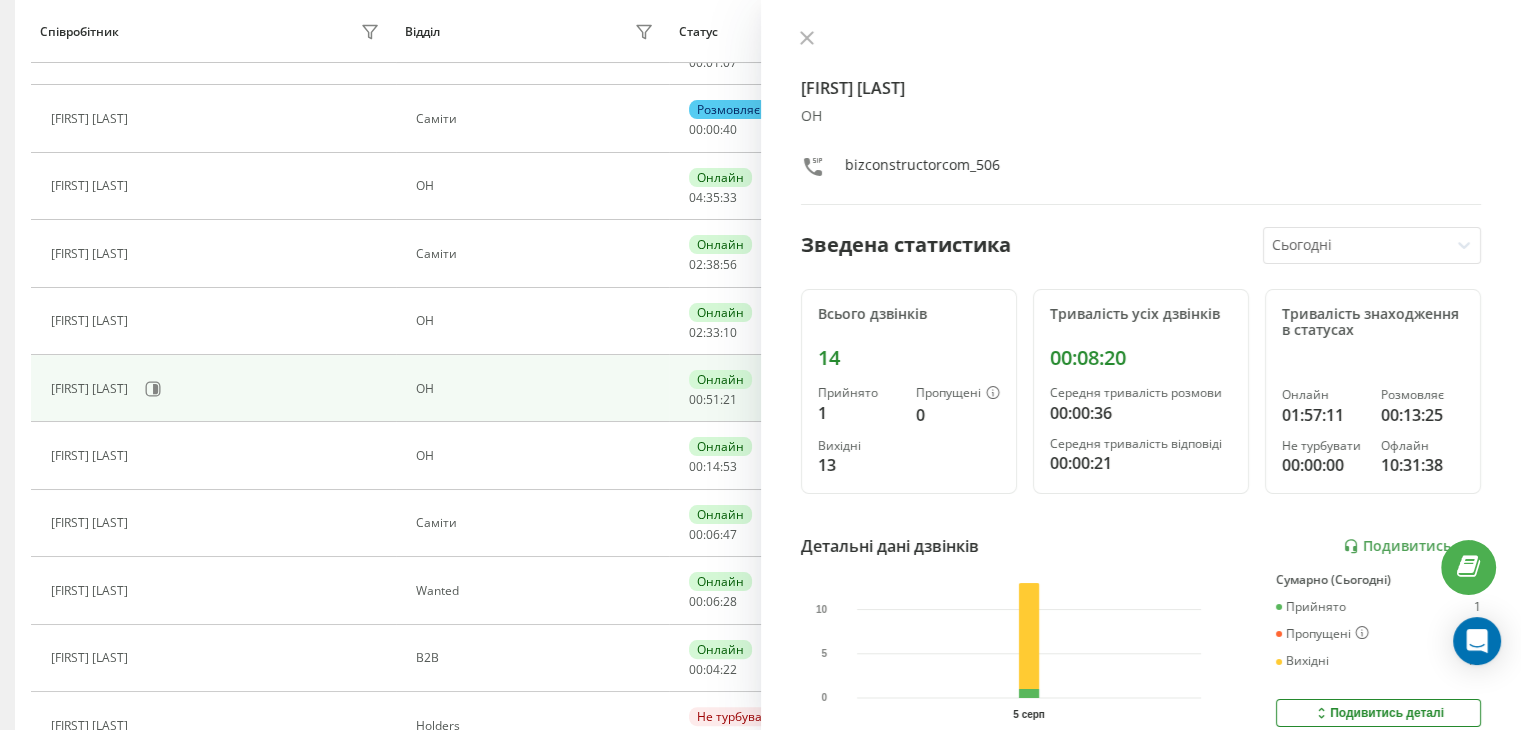 drag, startPoint x: 803, startPoint y: 43, endPoint x: 795, endPoint y: 61, distance: 19.697716 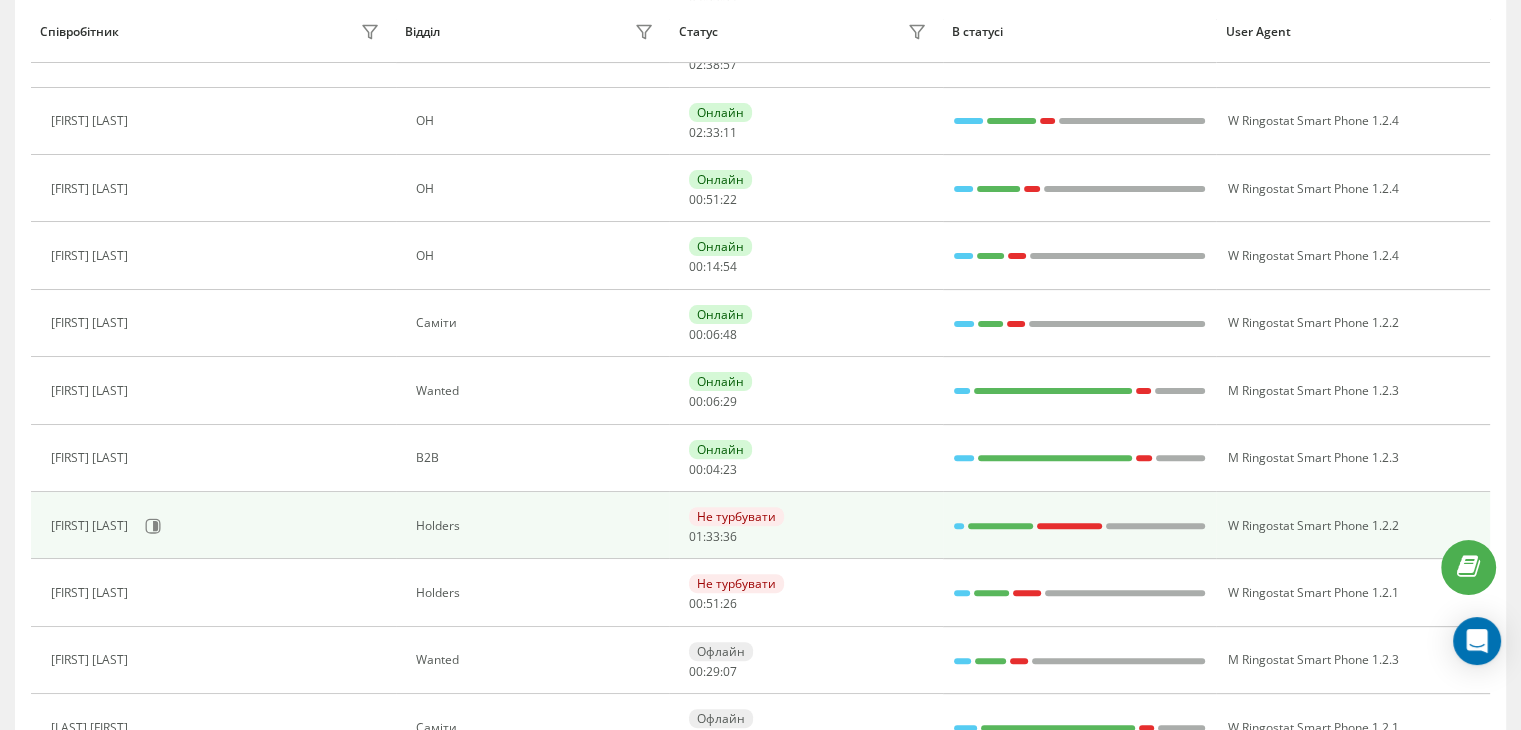 scroll, scrollTop: 100, scrollLeft: 0, axis: vertical 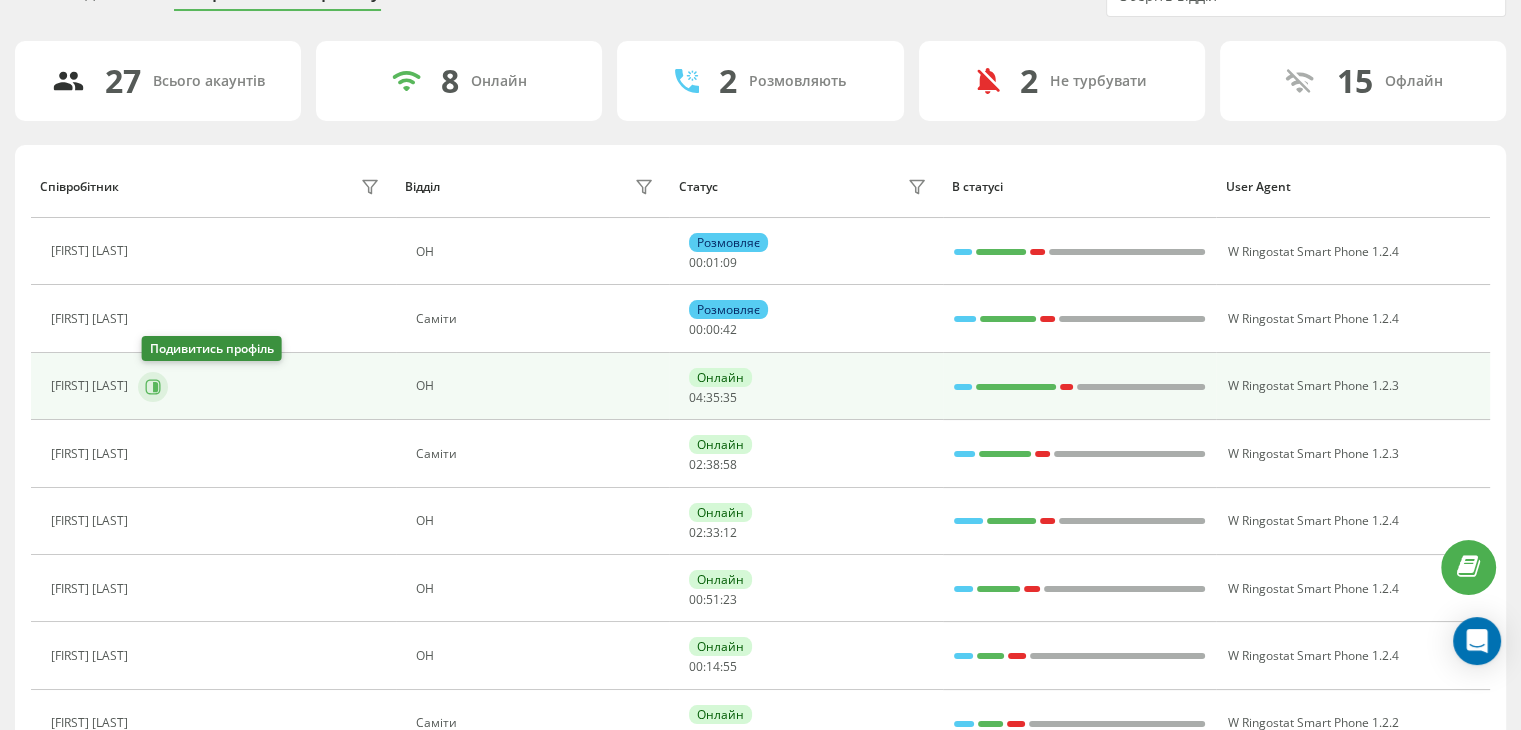 click 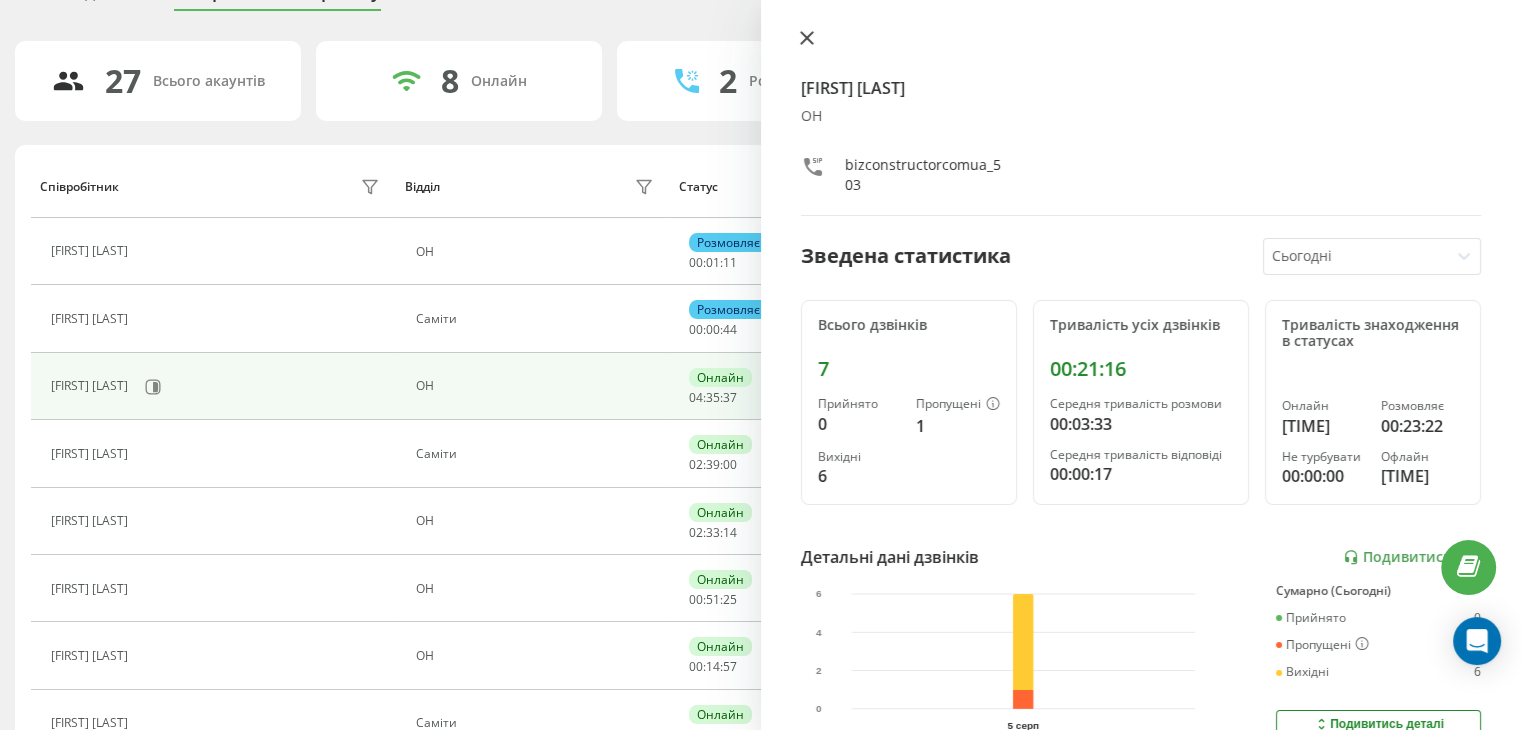 click 